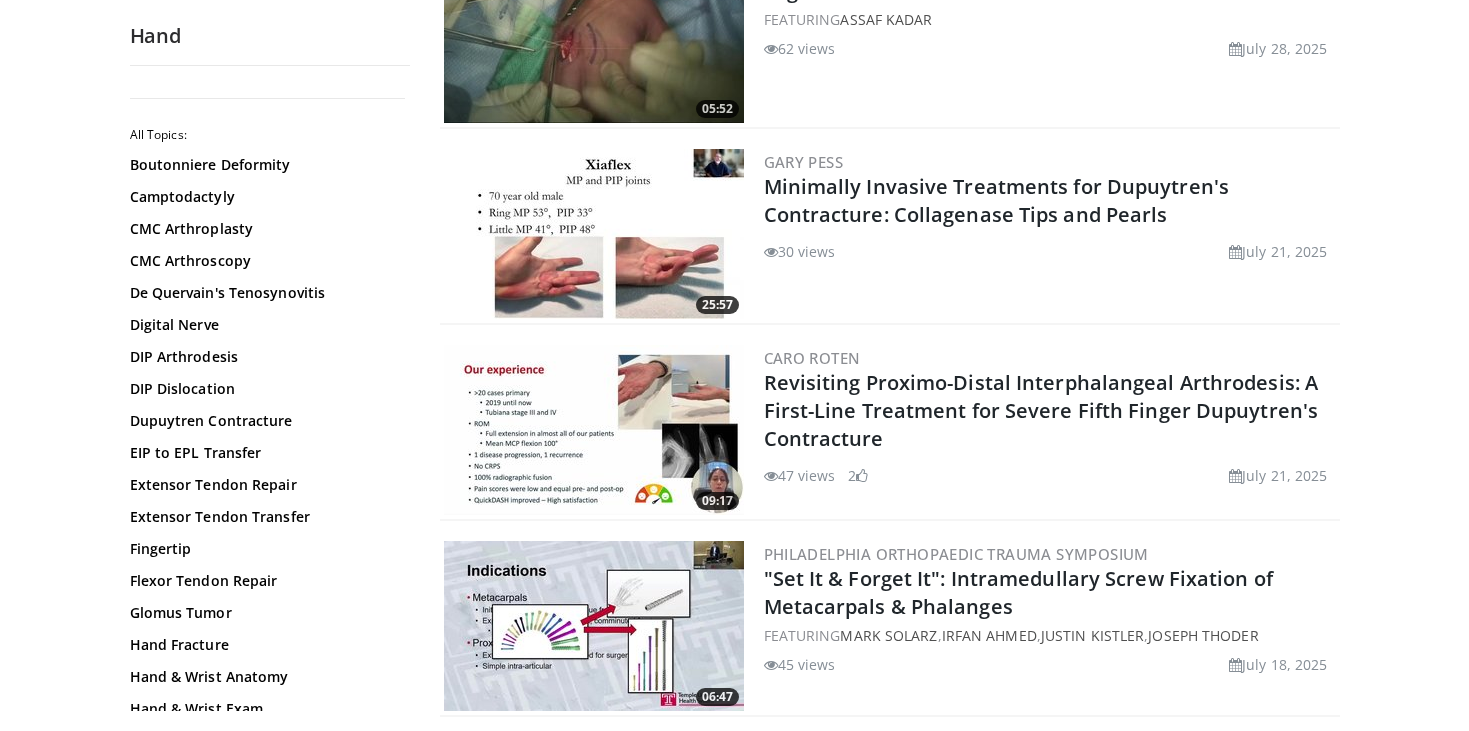 scroll, scrollTop: 279, scrollLeft: 0, axis: vertical 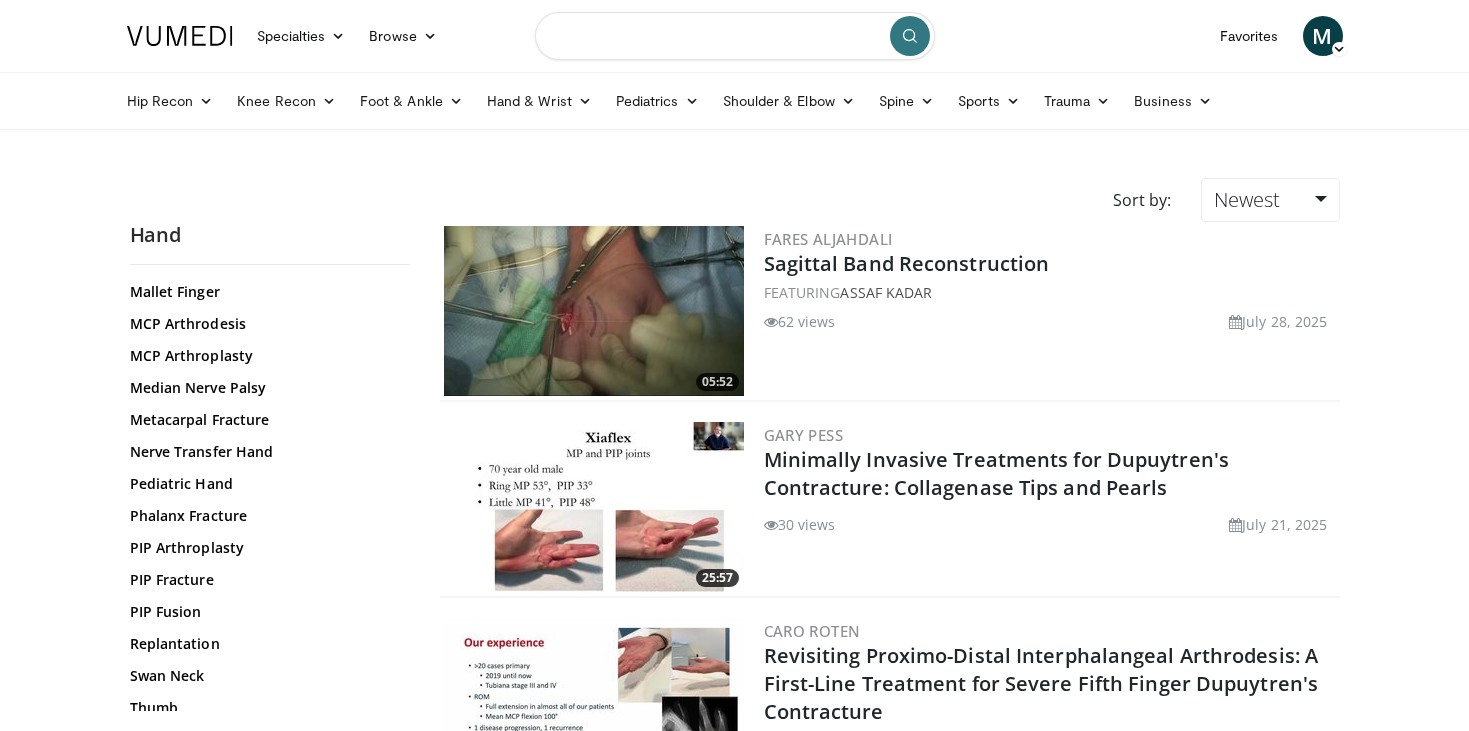 click at bounding box center (735, 36) 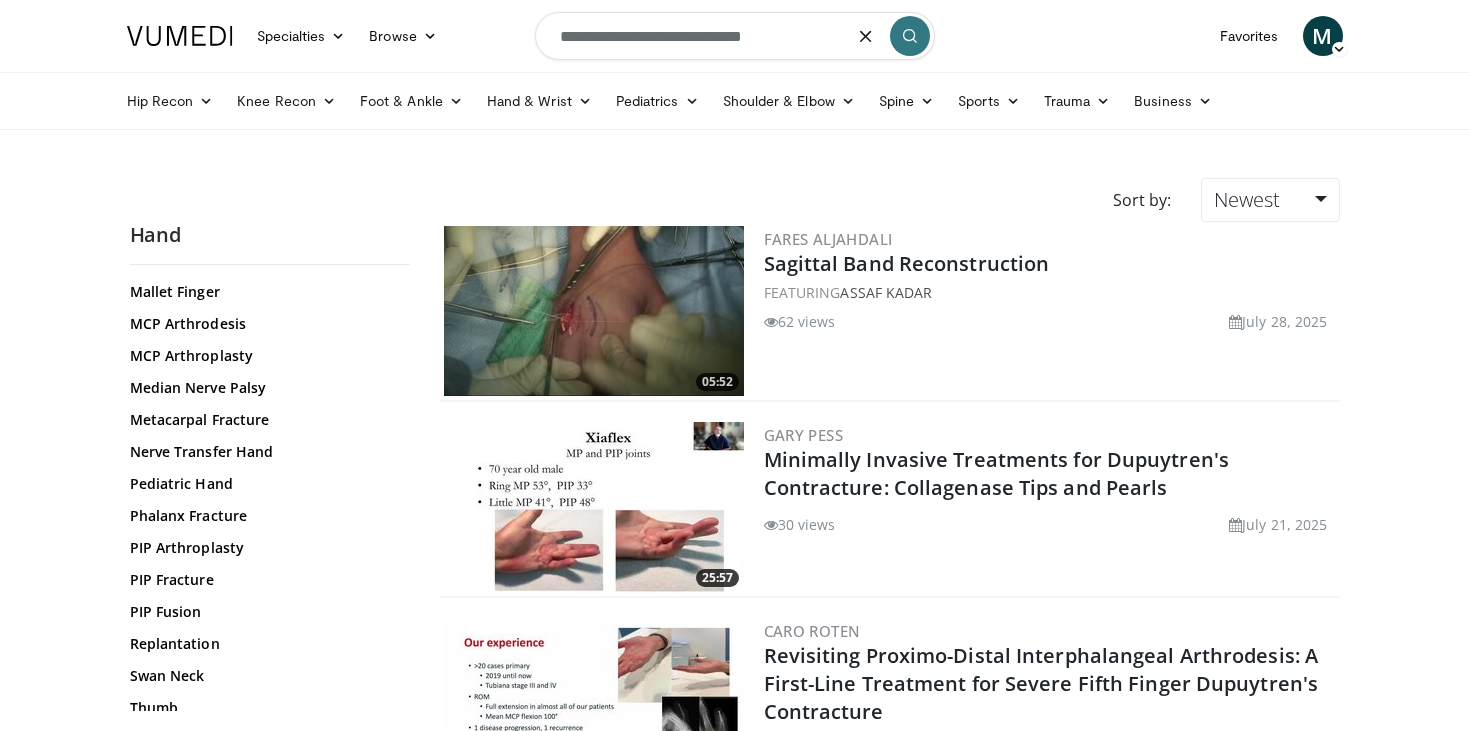 type on "**********" 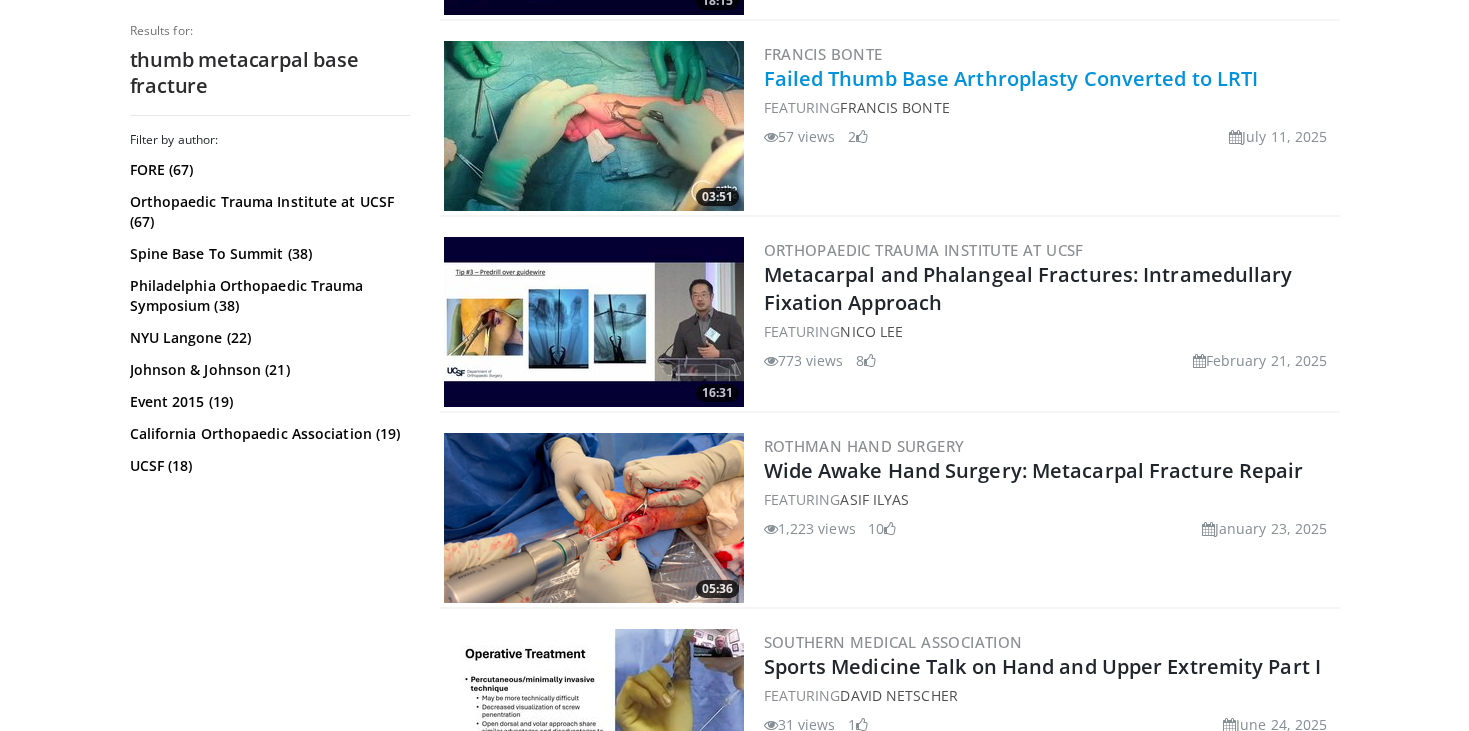 scroll, scrollTop: 914, scrollLeft: 0, axis: vertical 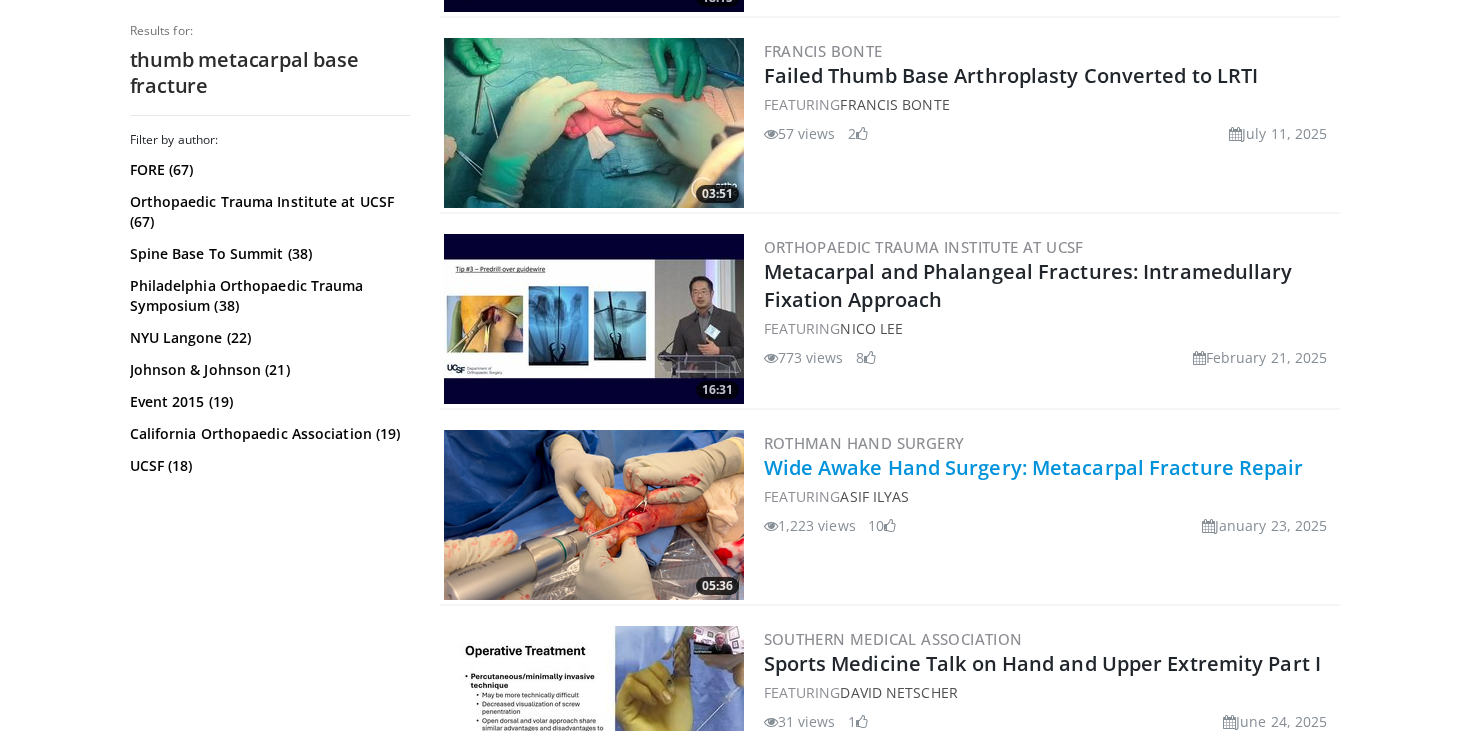 click on "Wide Awake Hand Surgery: Metacarpal Fracture Repair" at bounding box center [1034, 467] 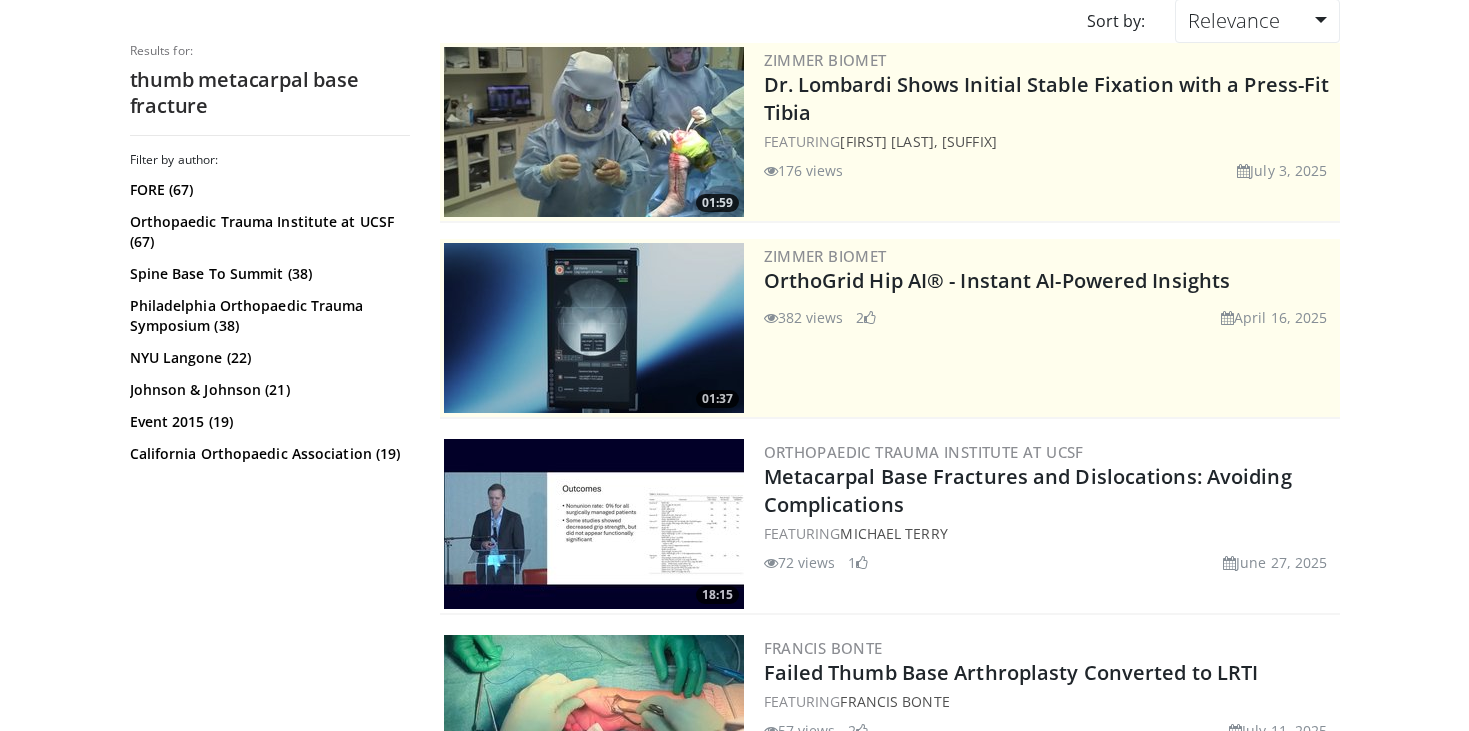 scroll, scrollTop: 0, scrollLeft: 0, axis: both 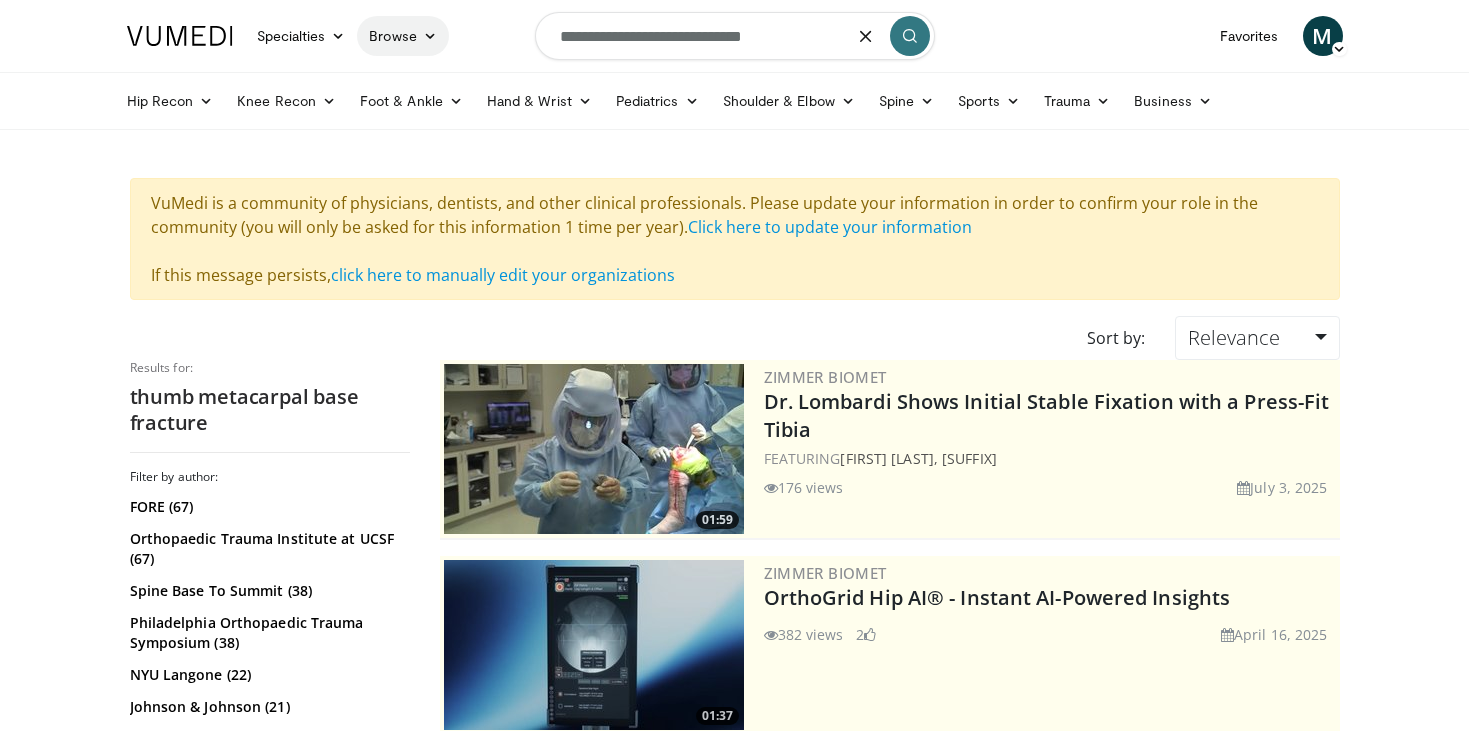 drag, startPoint x: 817, startPoint y: 39, endPoint x: 421, endPoint y: 32, distance: 396.06186 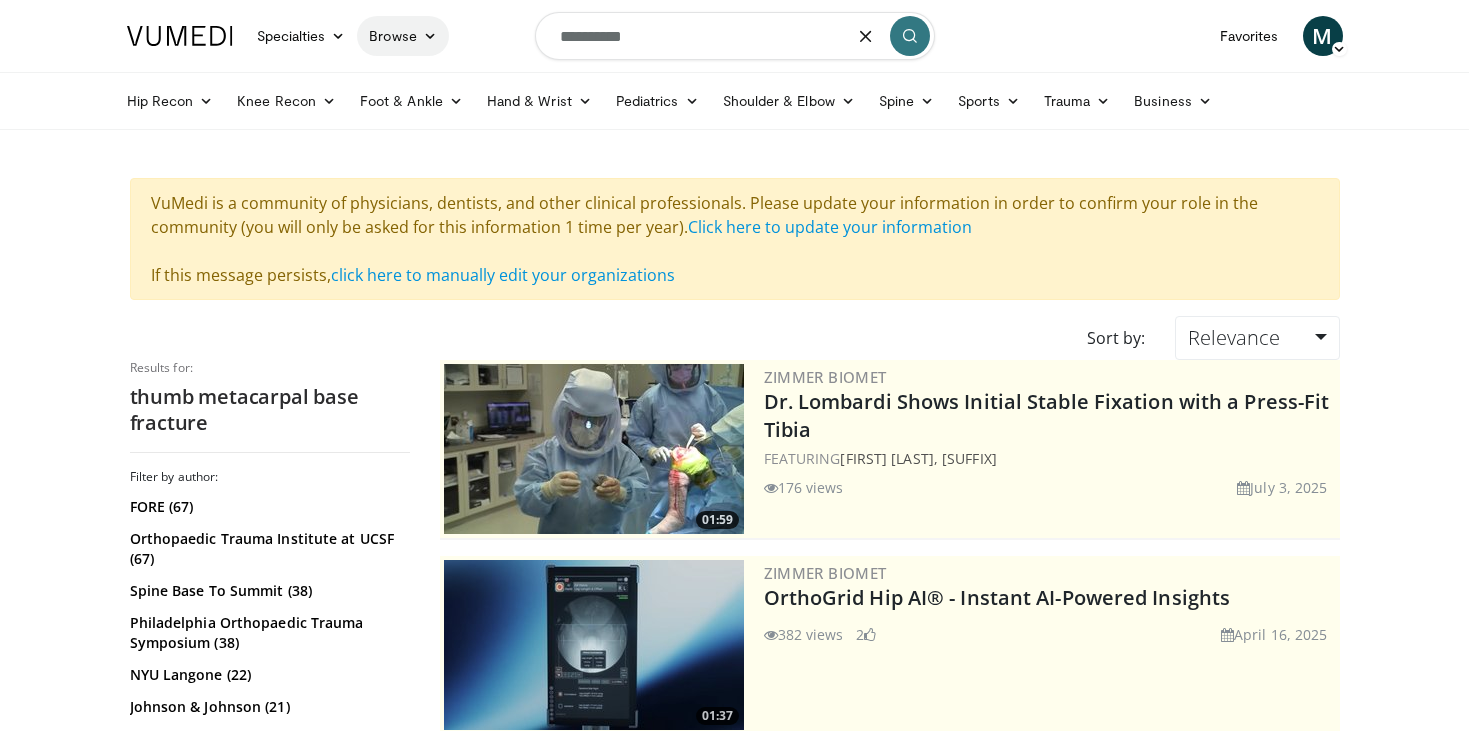 type on "**********" 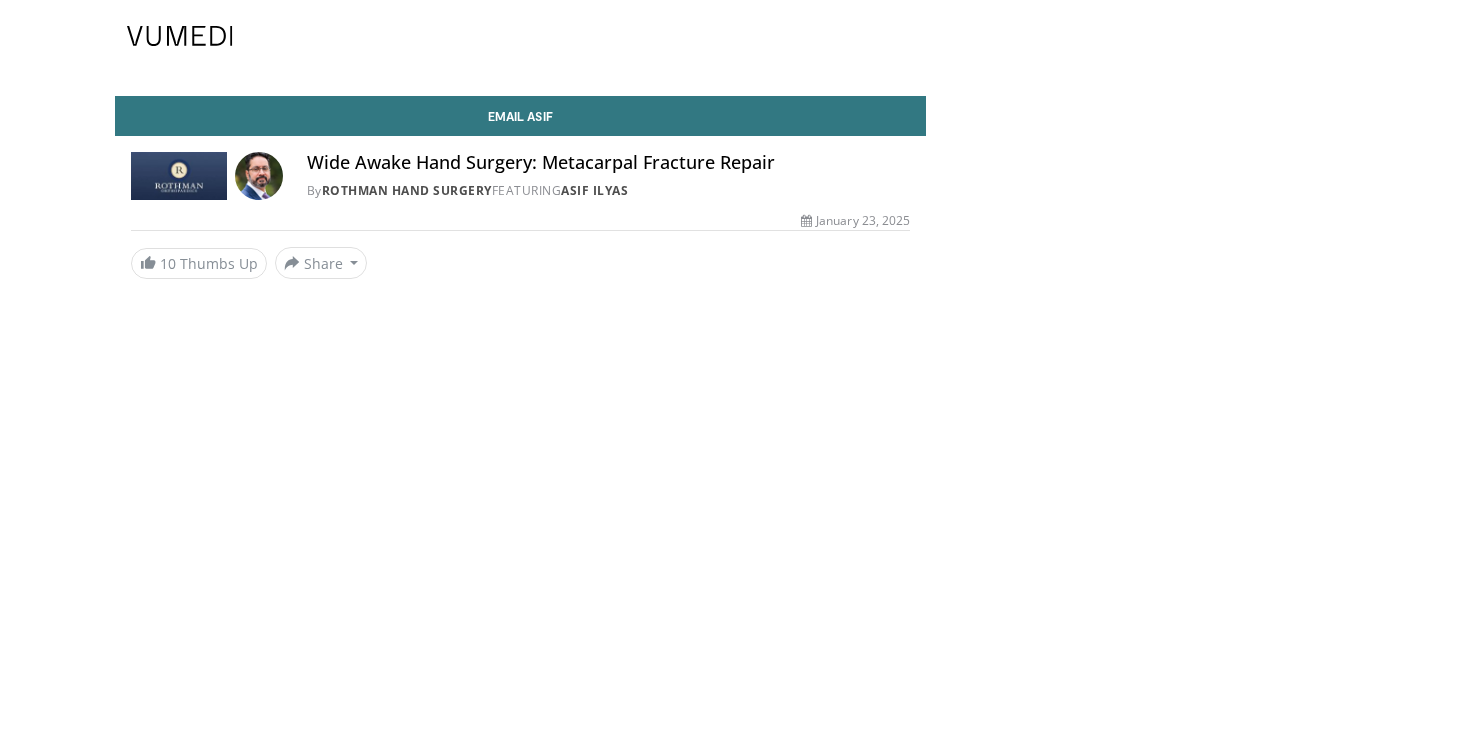 scroll, scrollTop: 0, scrollLeft: 0, axis: both 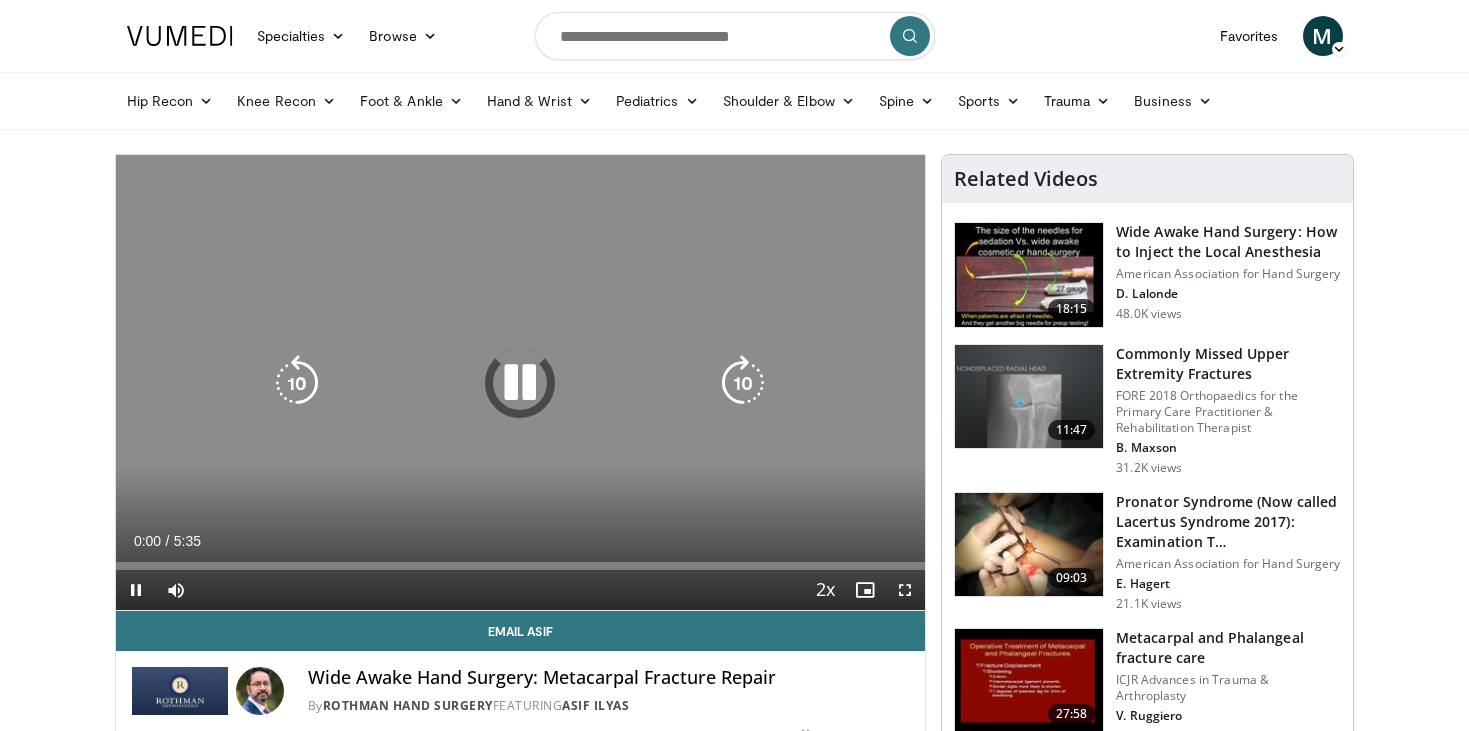click at bounding box center (520, 383) 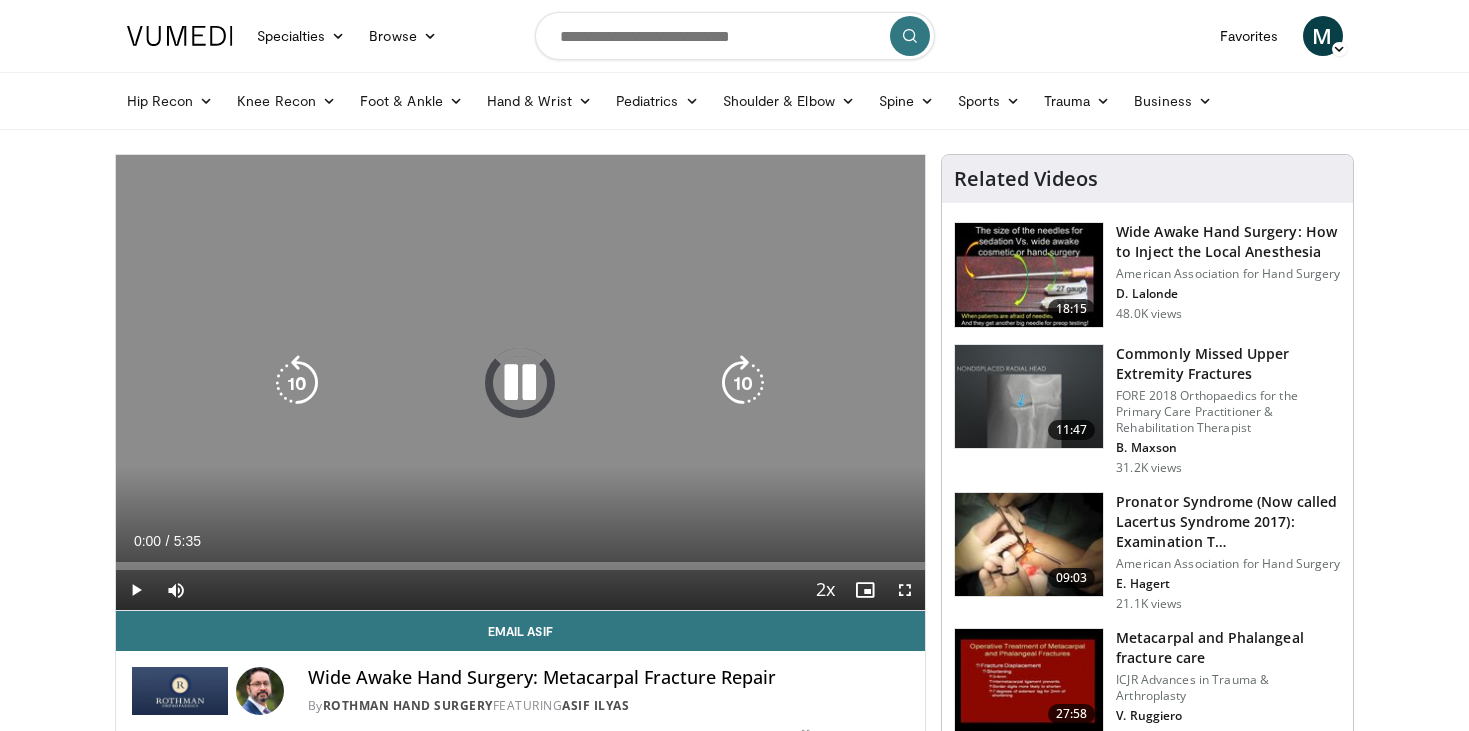 scroll, scrollTop: 0, scrollLeft: 0, axis: both 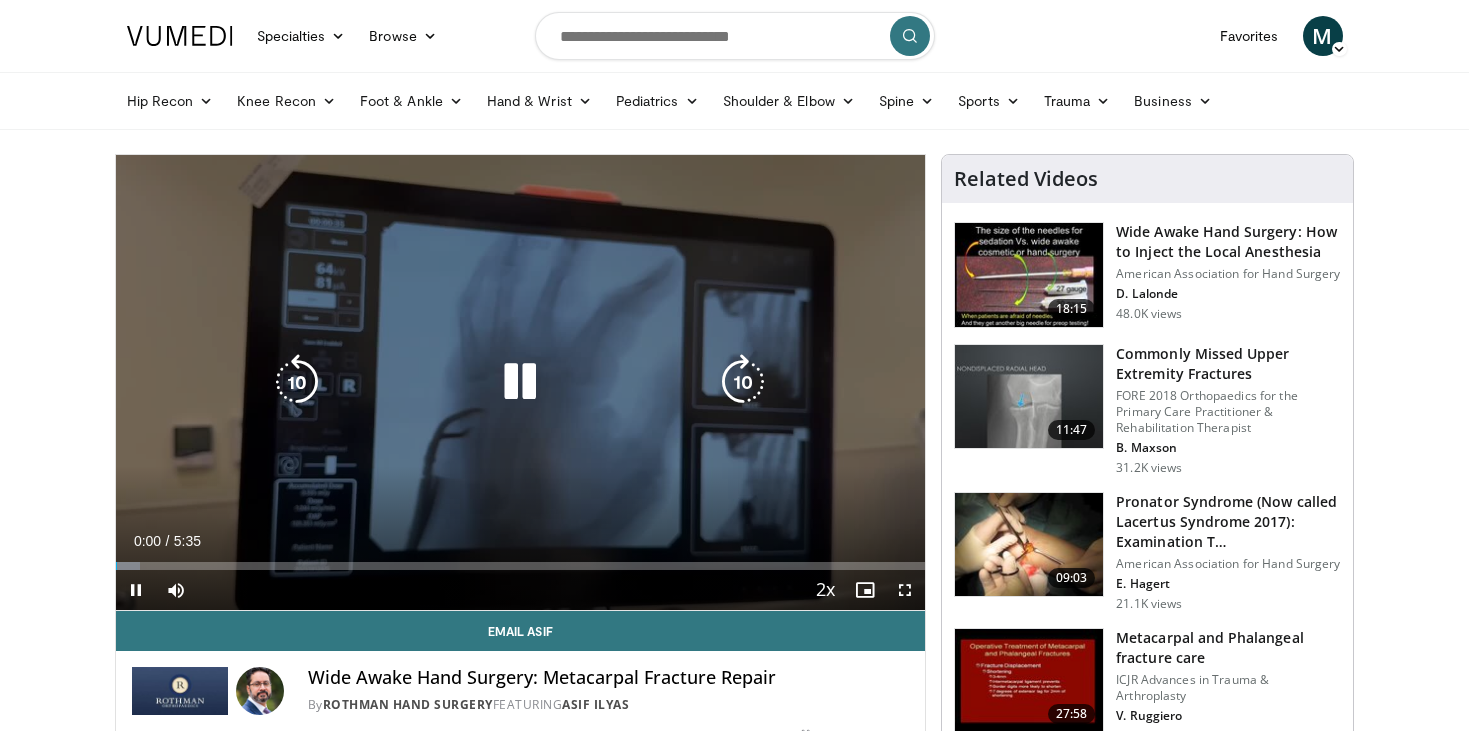 click at bounding box center (520, 382) 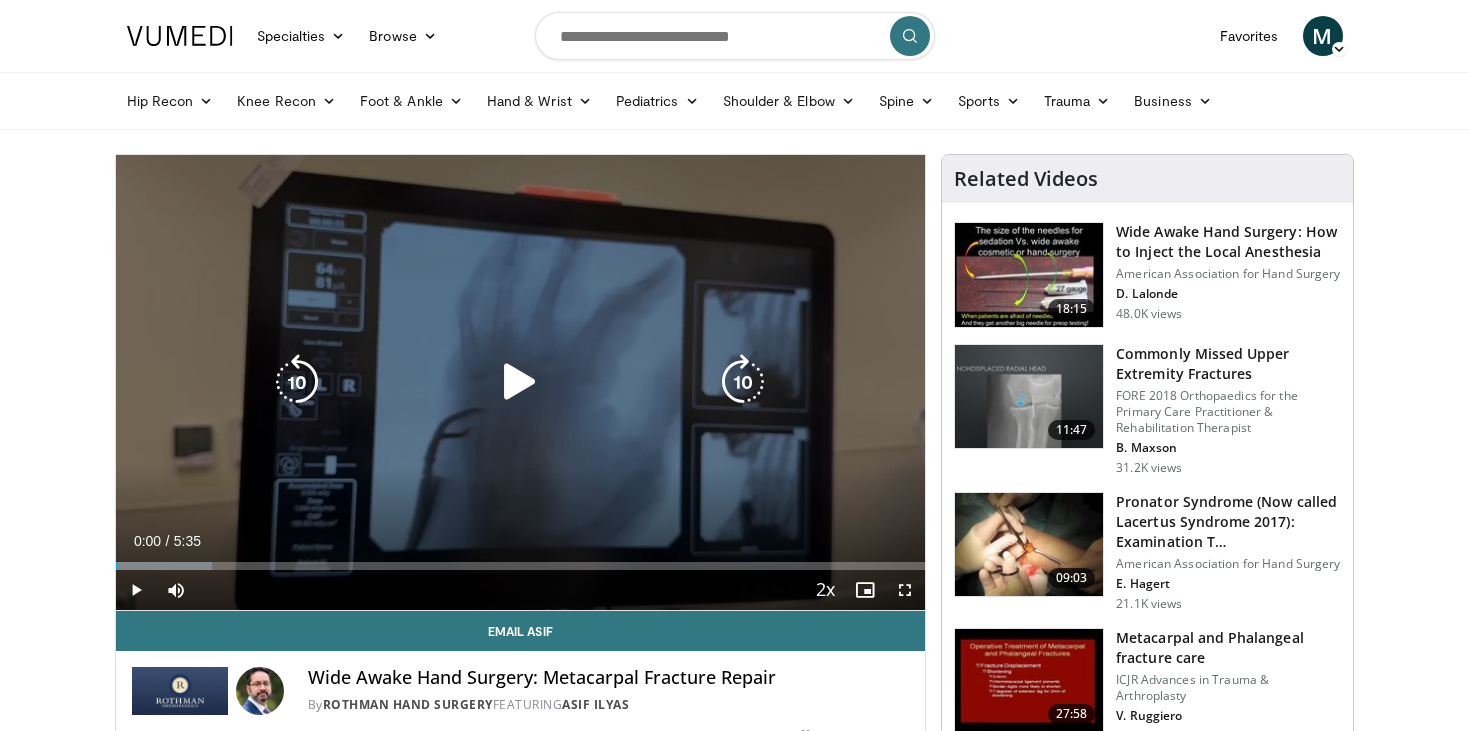 click on "10 seconds
Tap to unmute" at bounding box center [521, 382] 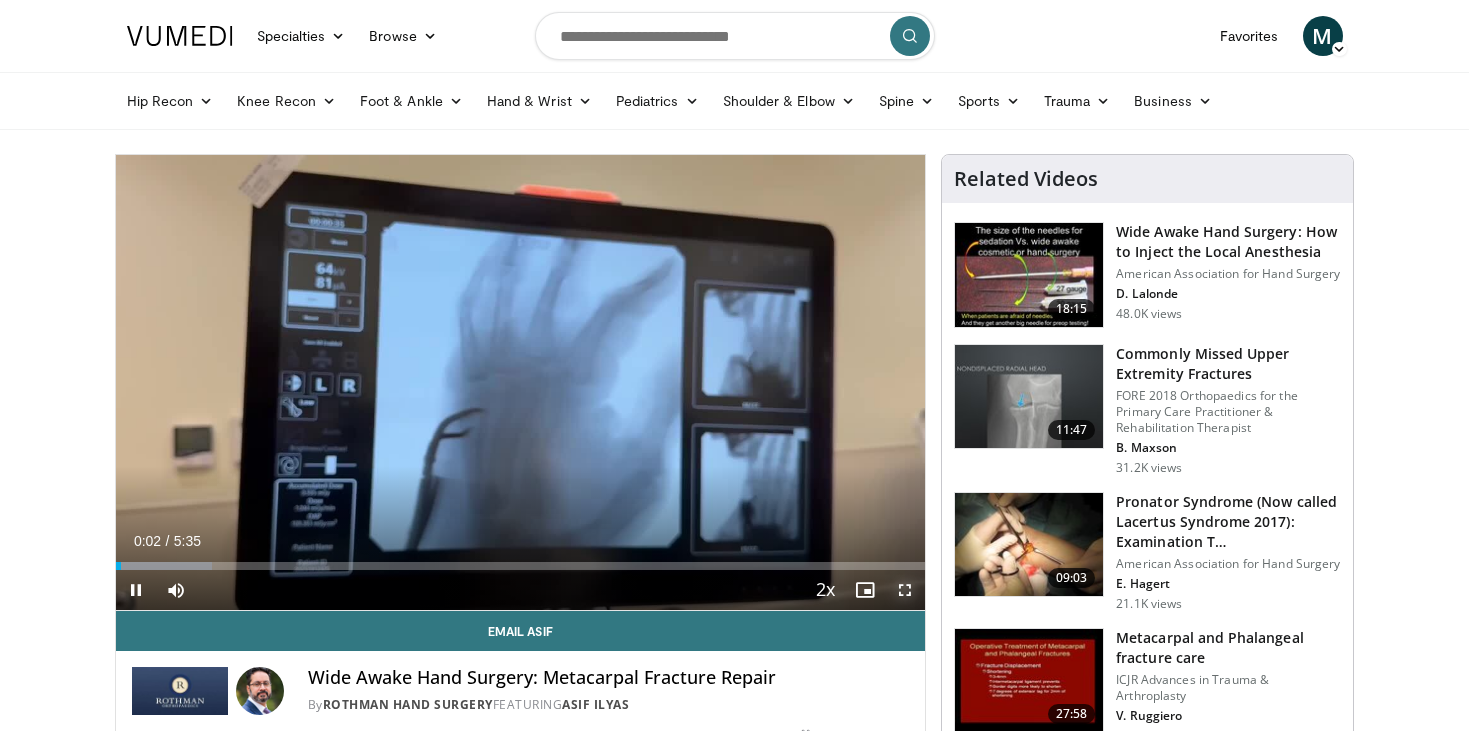 click at bounding box center [905, 590] 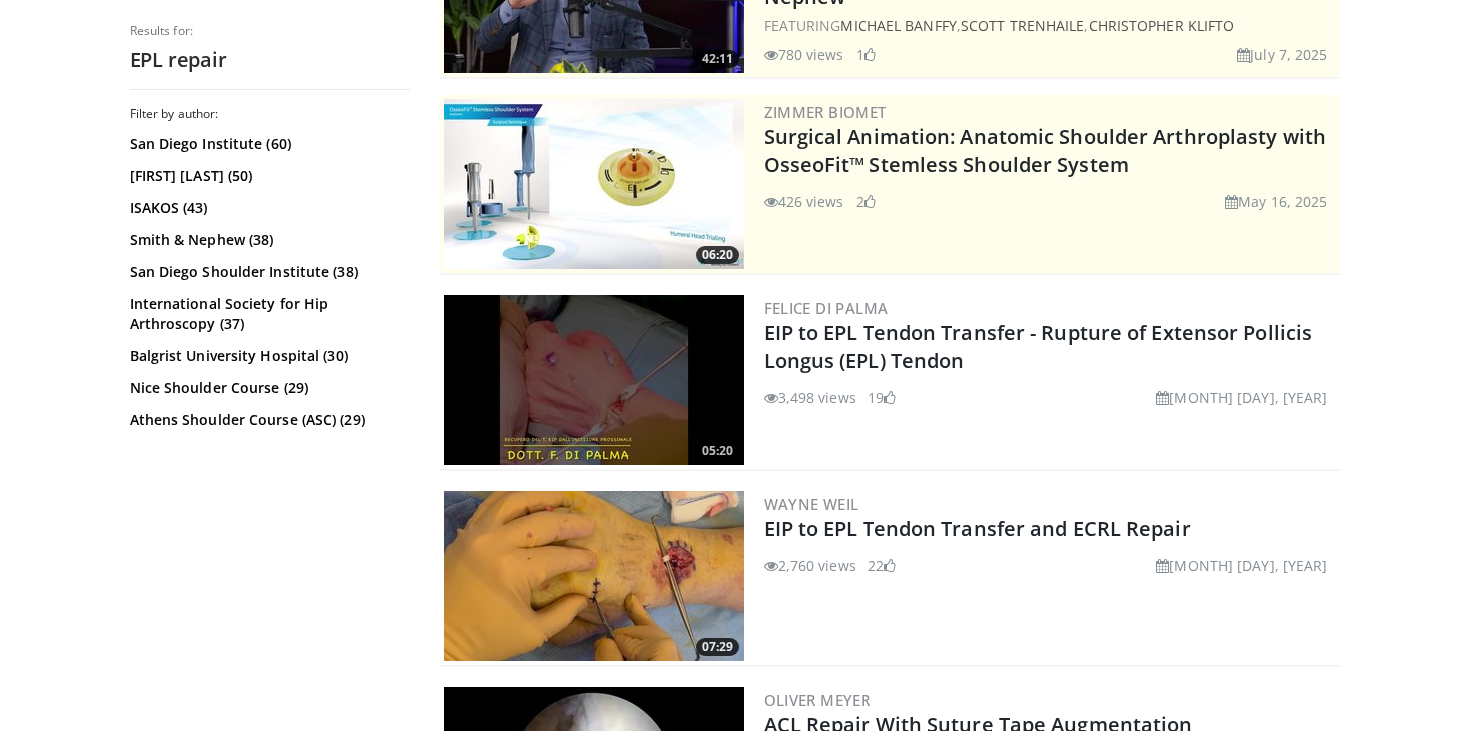 scroll, scrollTop: 0, scrollLeft: 0, axis: both 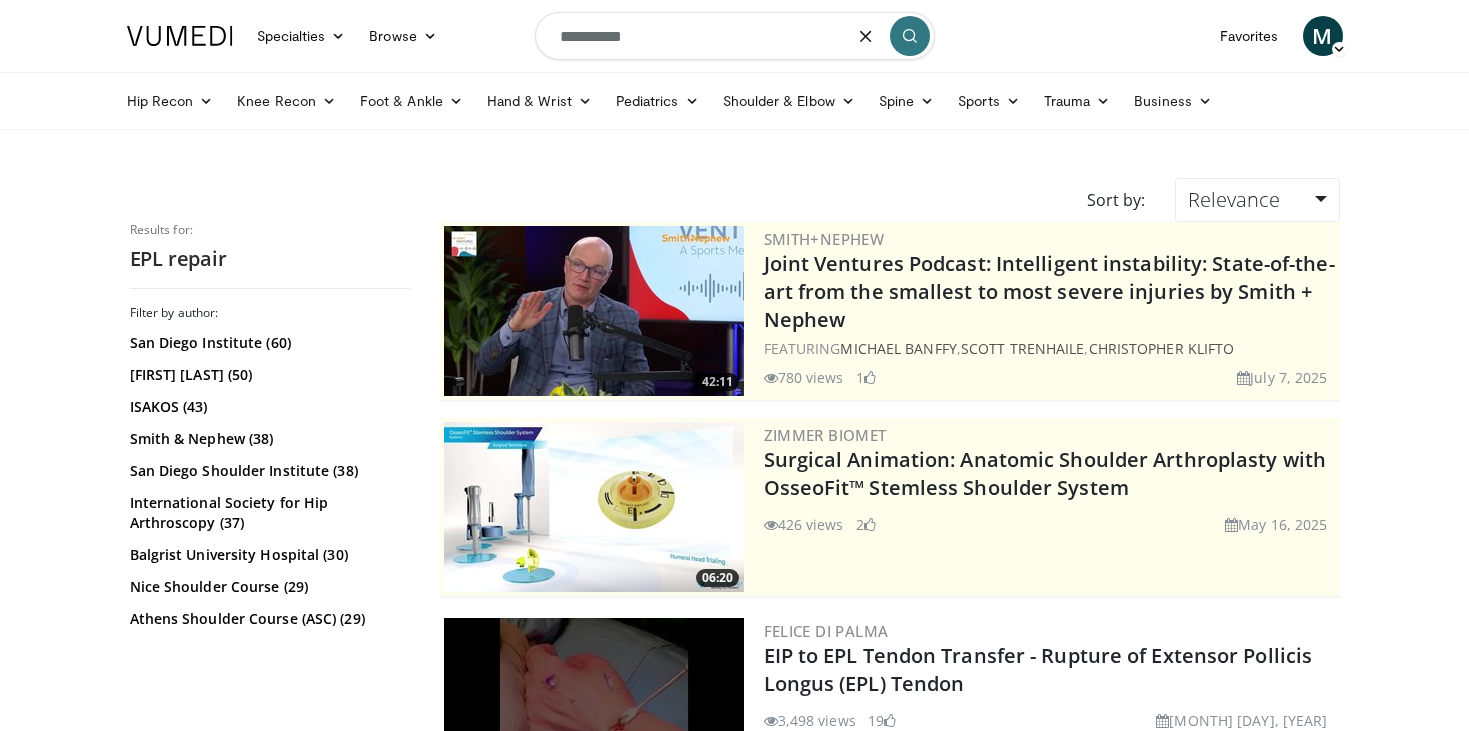 drag, startPoint x: 602, startPoint y: 41, endPoint x: 580, endPoint y: 41, distance: 22 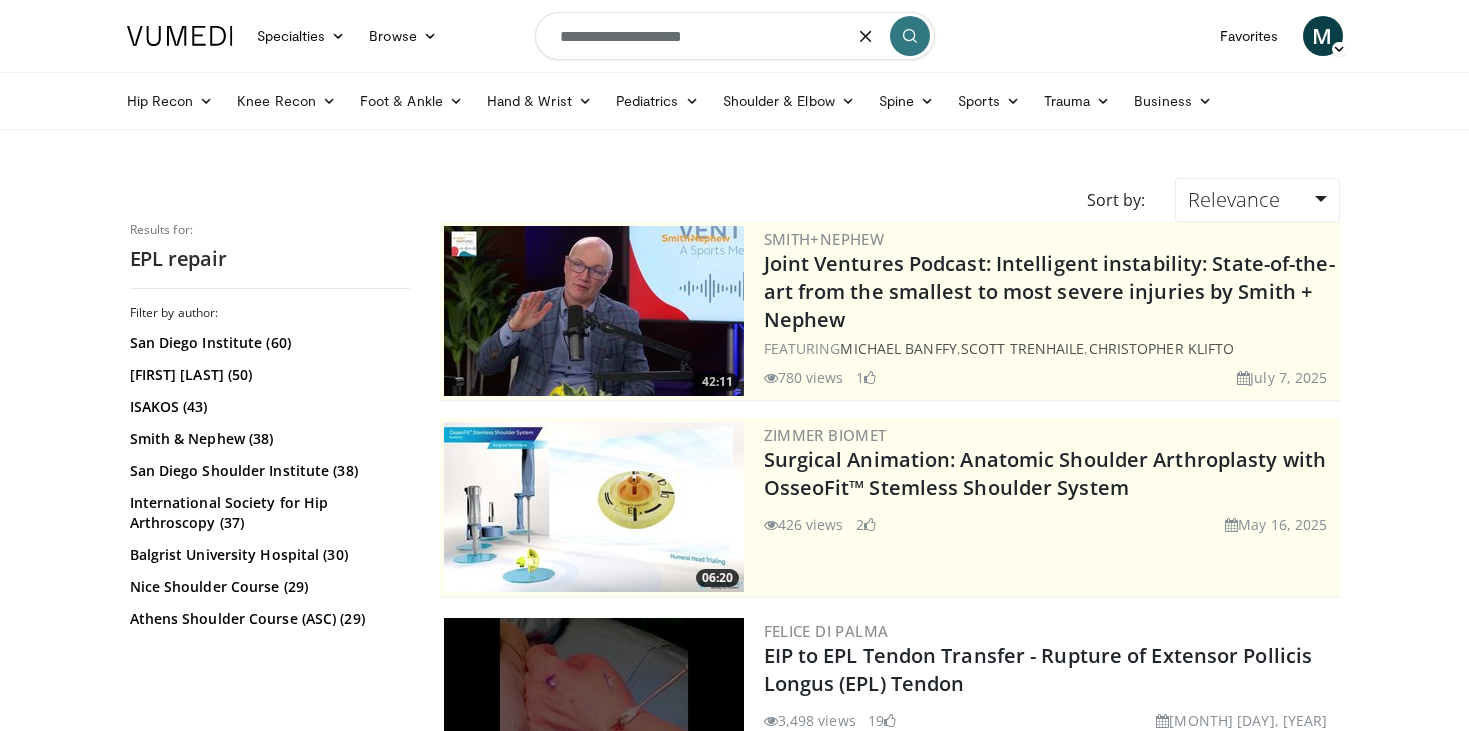 type on "**********" 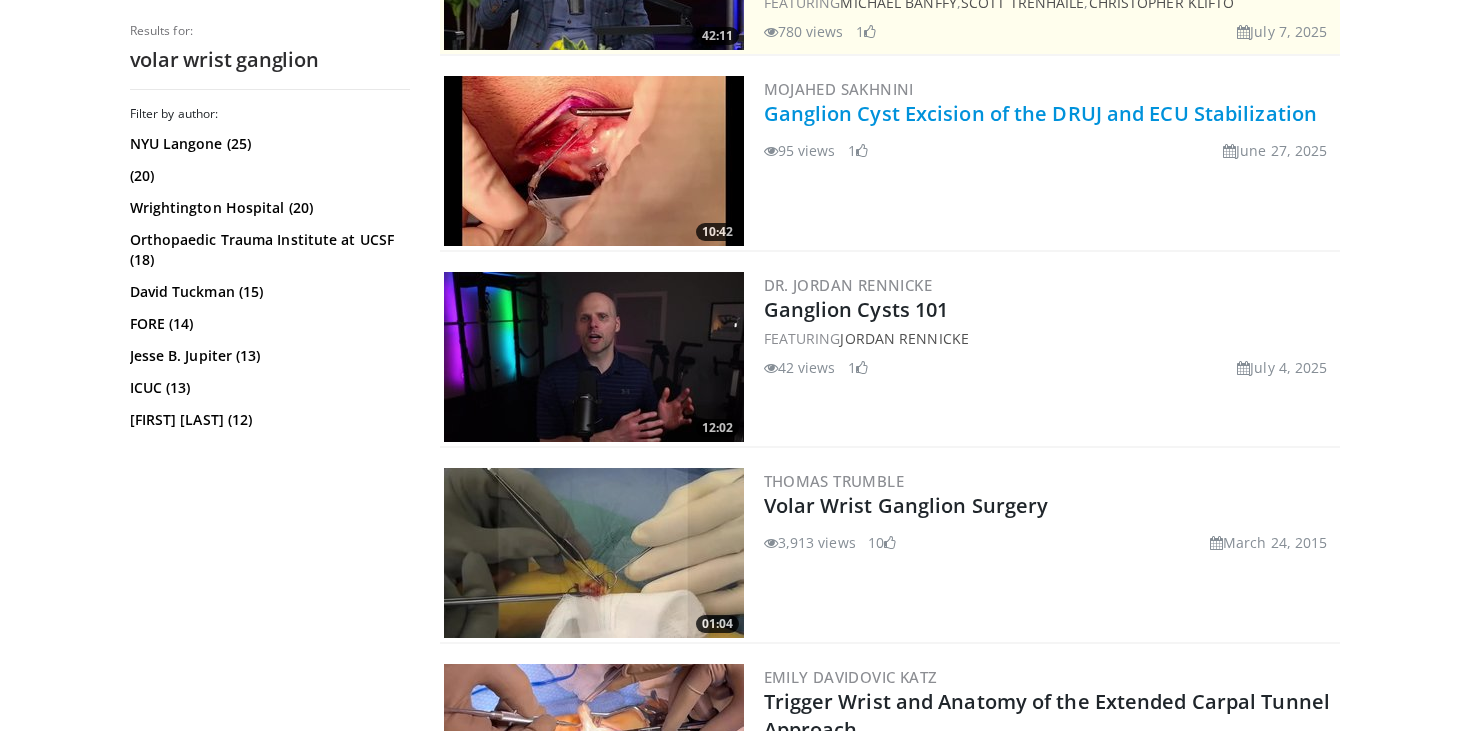 scroll, scrollTop: 385, scrollLeft: 0, axis: vertical 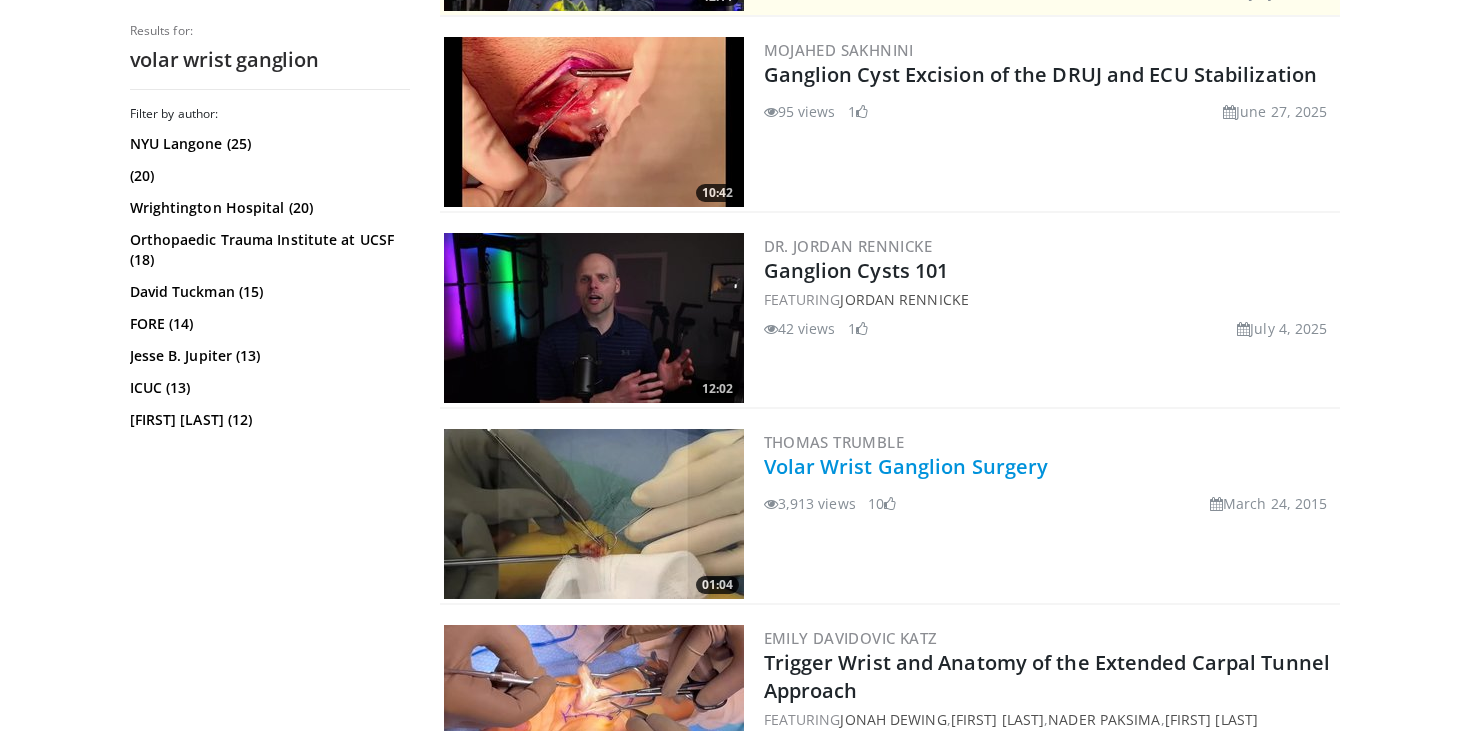 click on "Volar Wrist Ganglion Surgery" at bounding box center (906, 466) 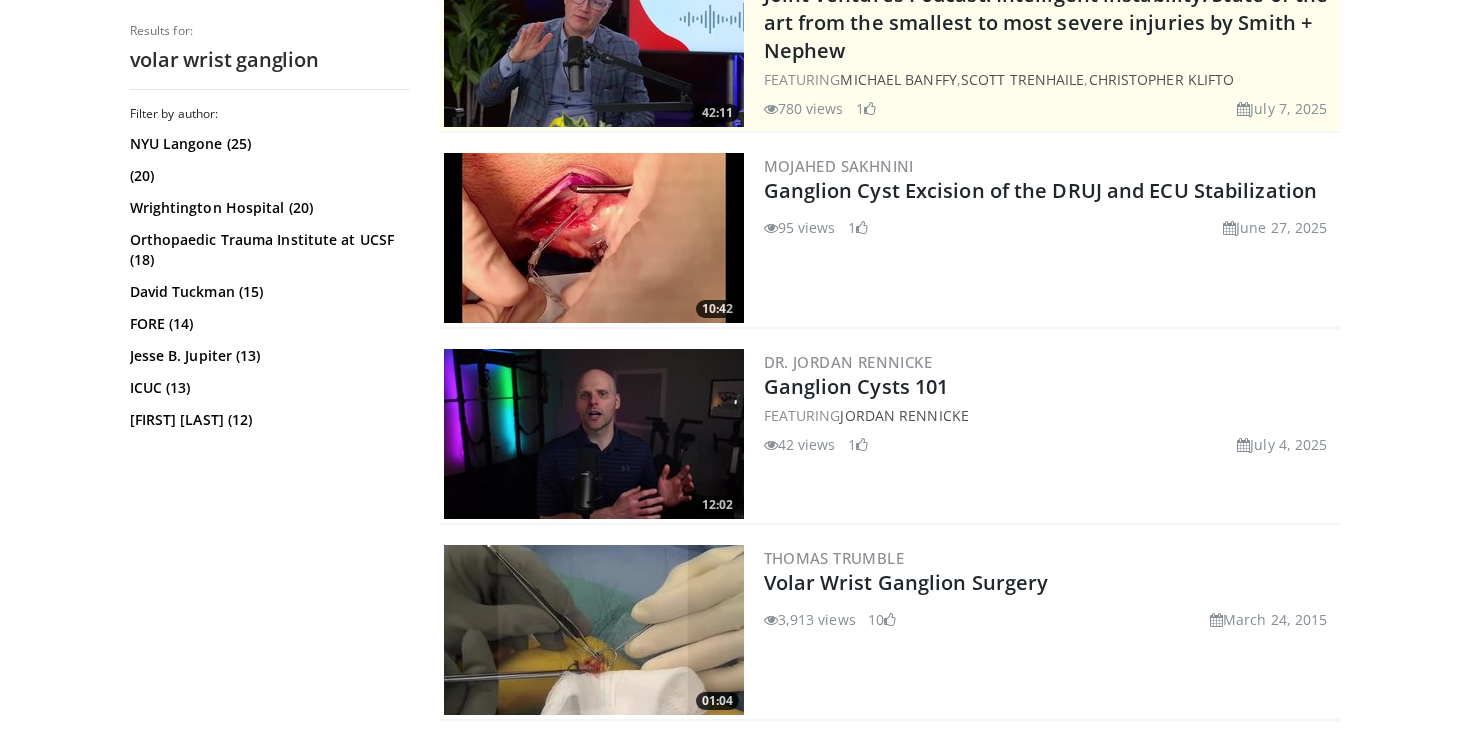 scroll, scrollTop: 244, scrollLeft: 0, axis: vertical 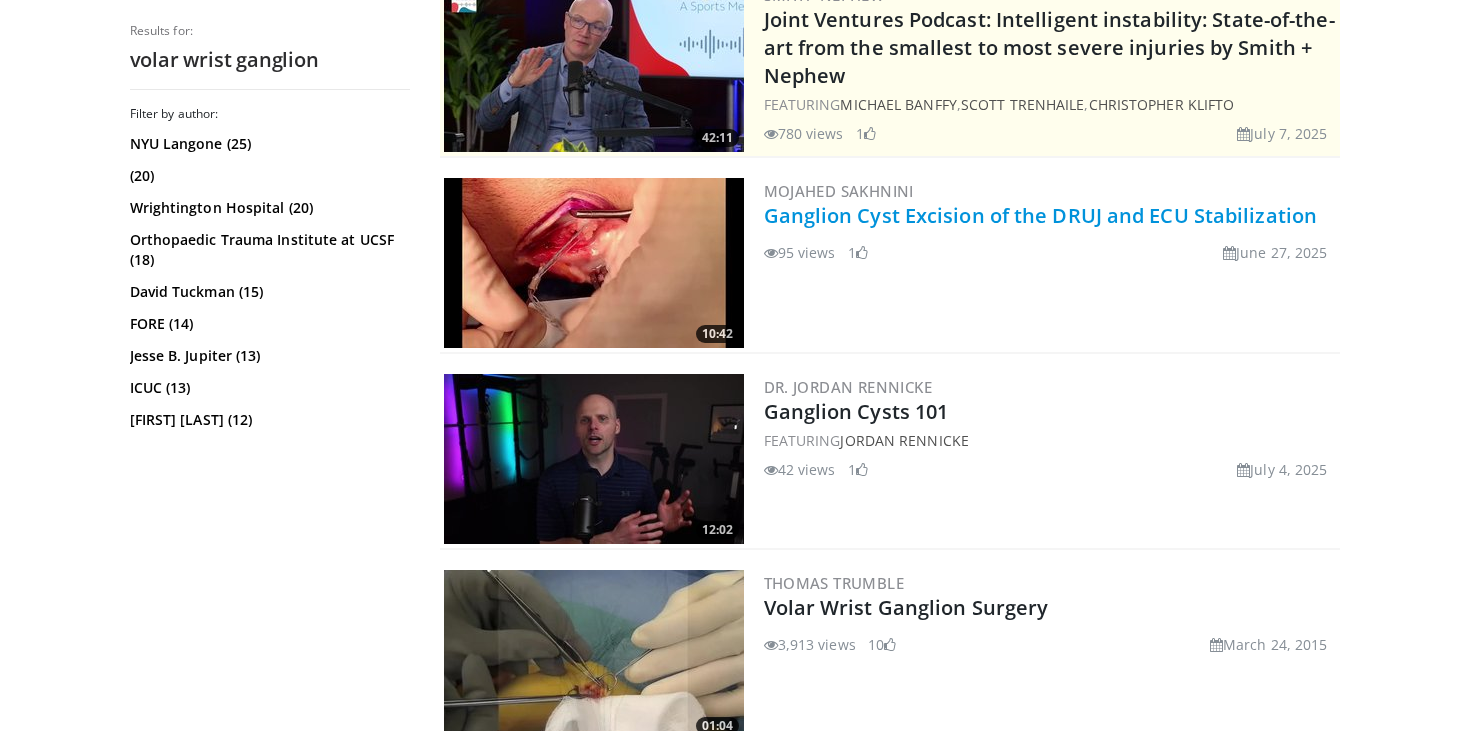 click on "Ganglion Cyst Excision of the DRUJ and ECU Stabilization" at bounding box center (1041, 215) 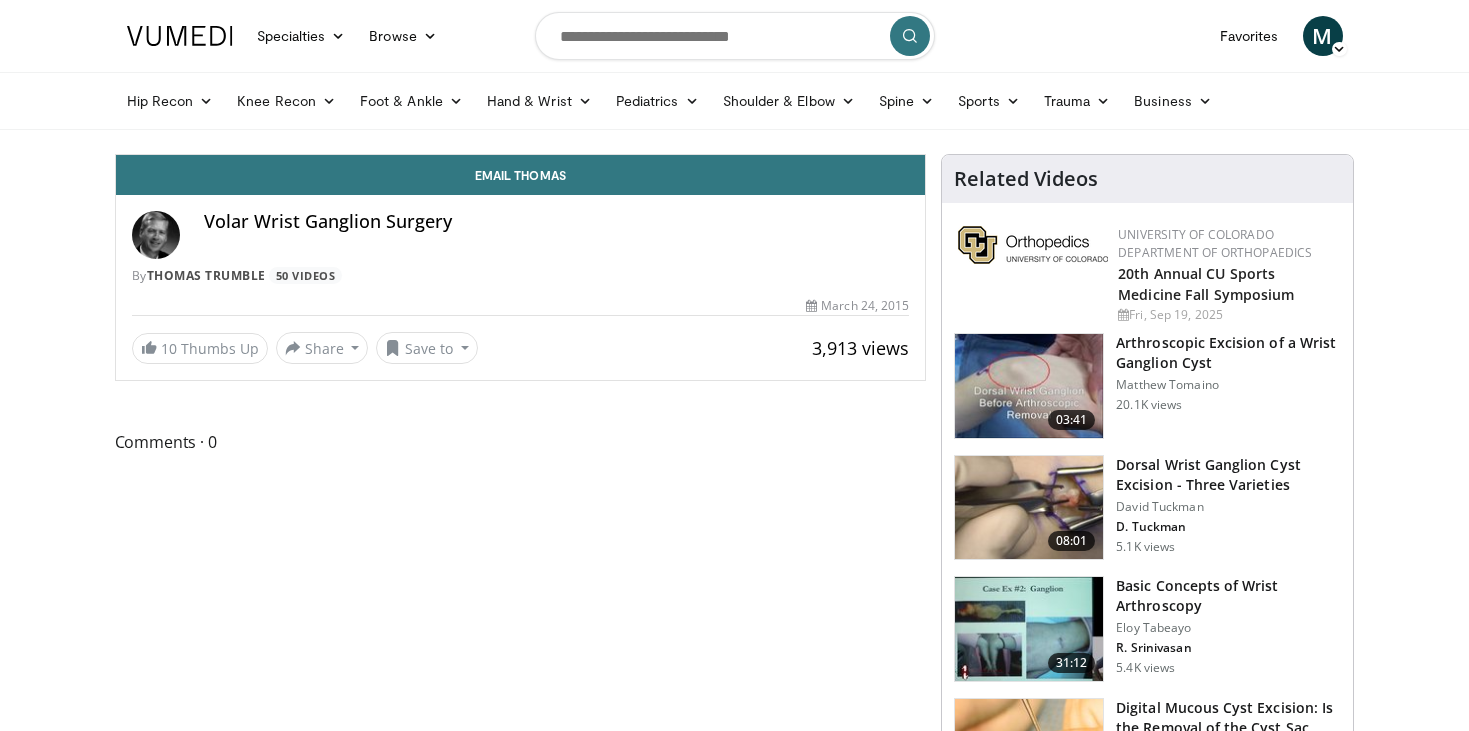 scroll, scrollTop: 0, scrollLeft: 0, axis: both 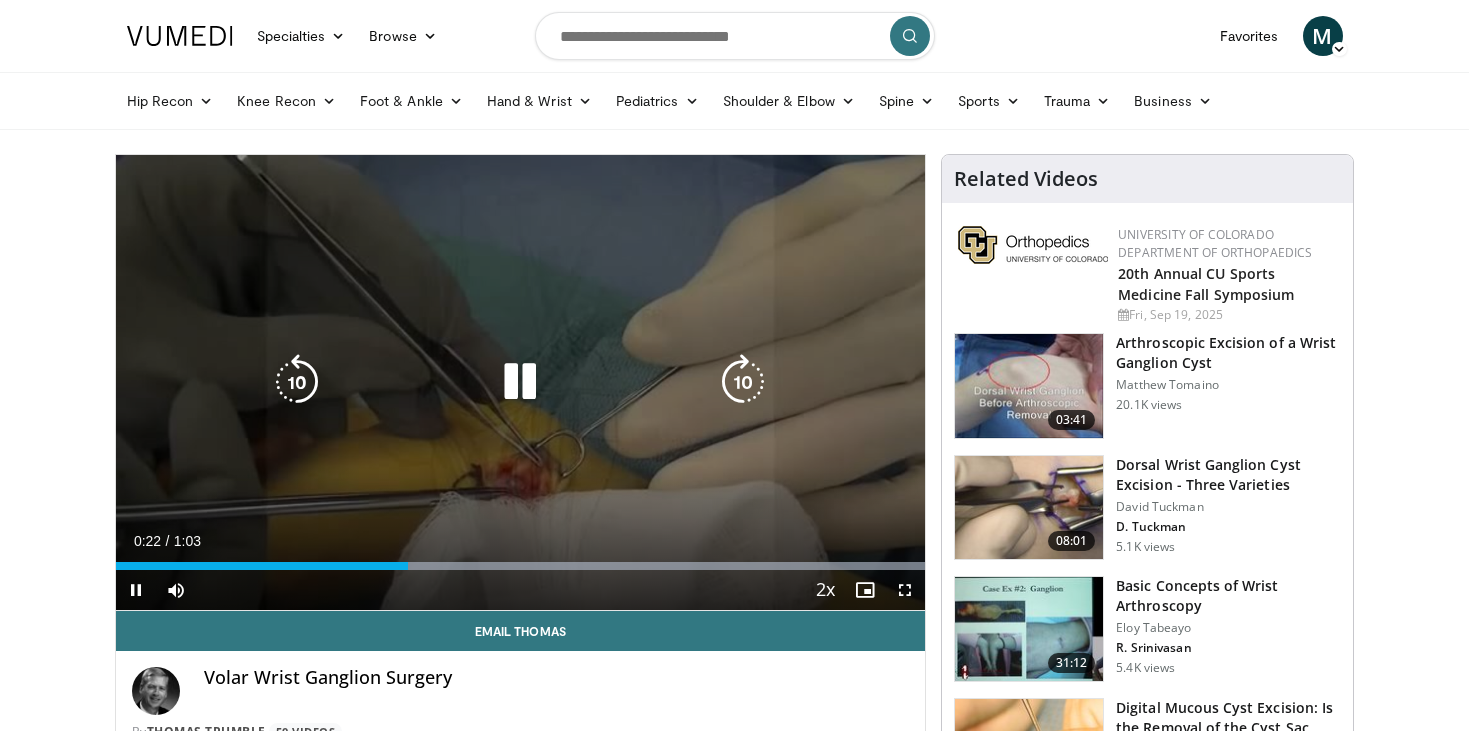 click at bounding box center [520, 382] 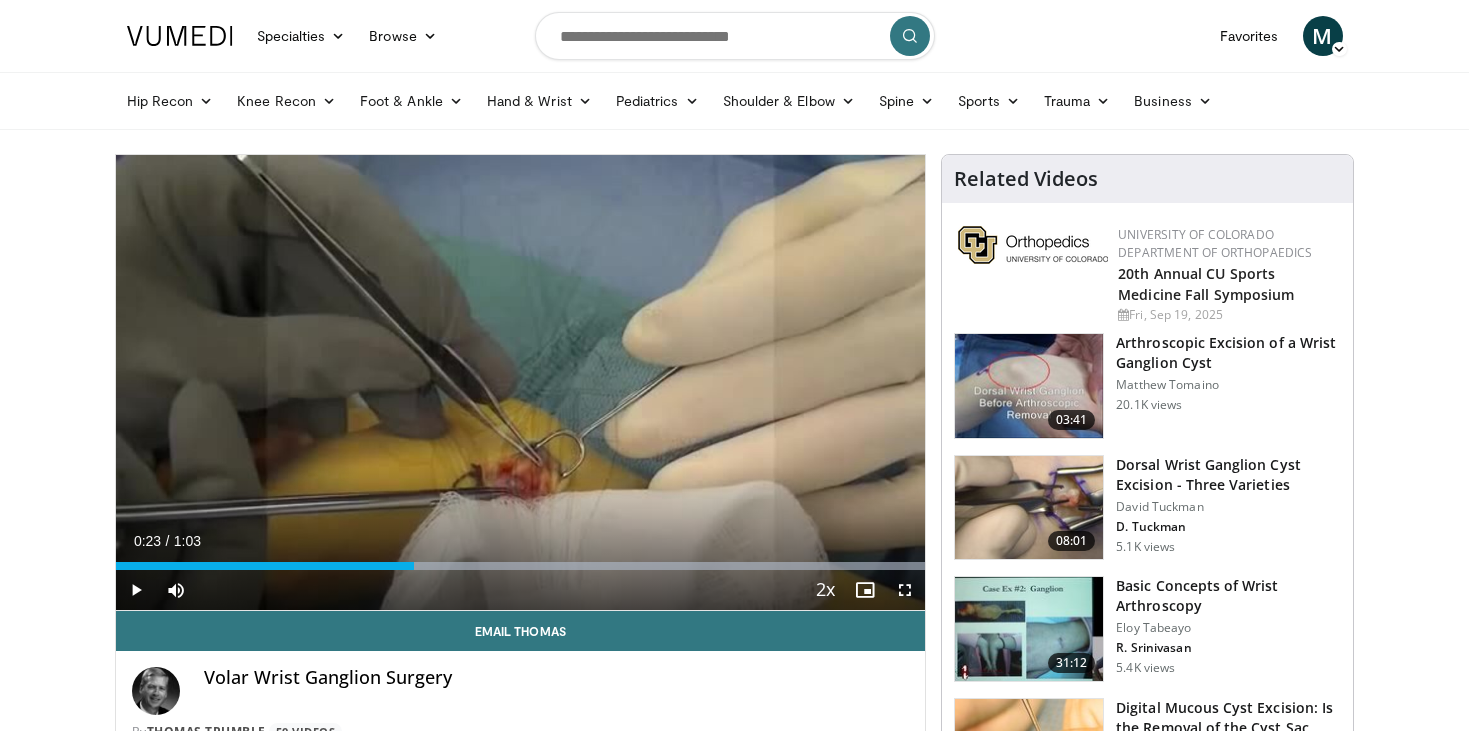 type 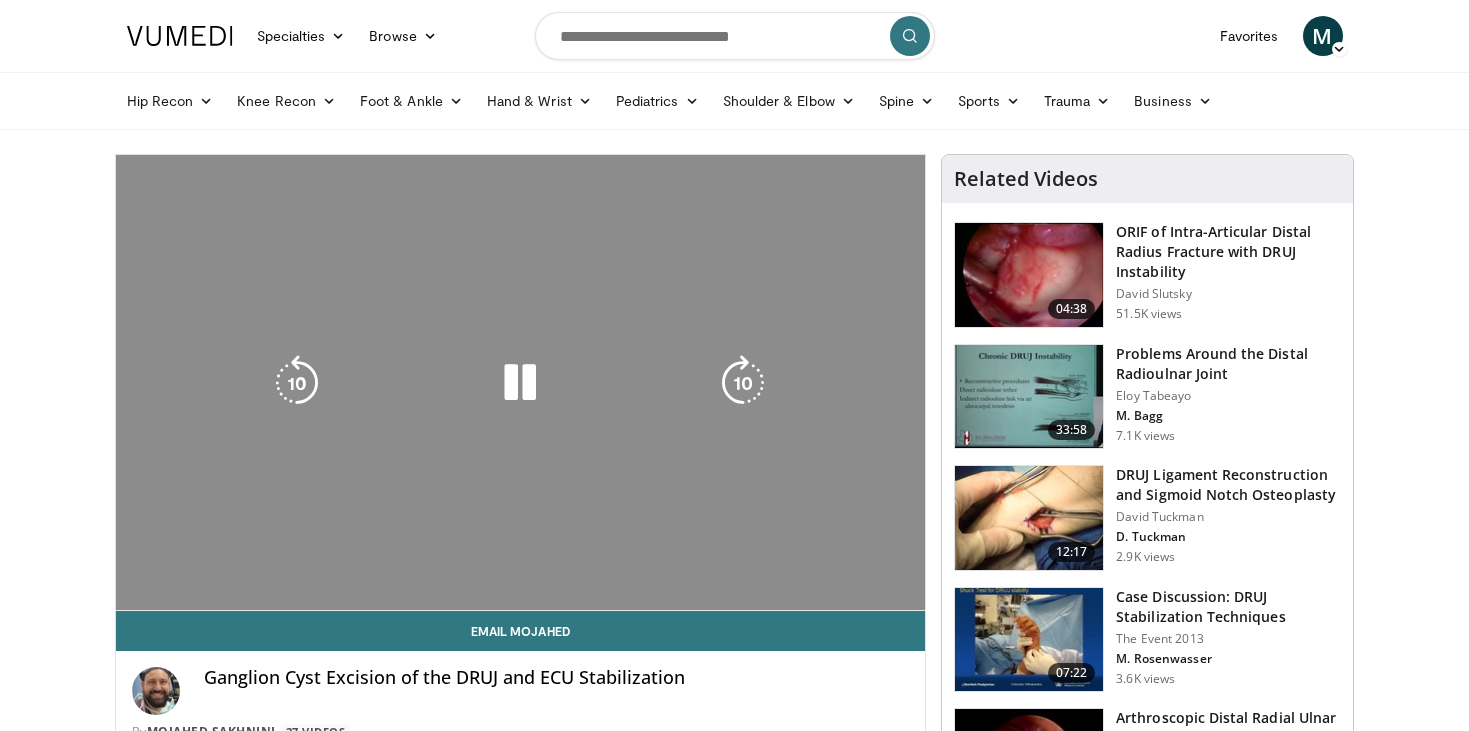 scroll, scrollTop: 0, scrollLeft: 0, axis: both 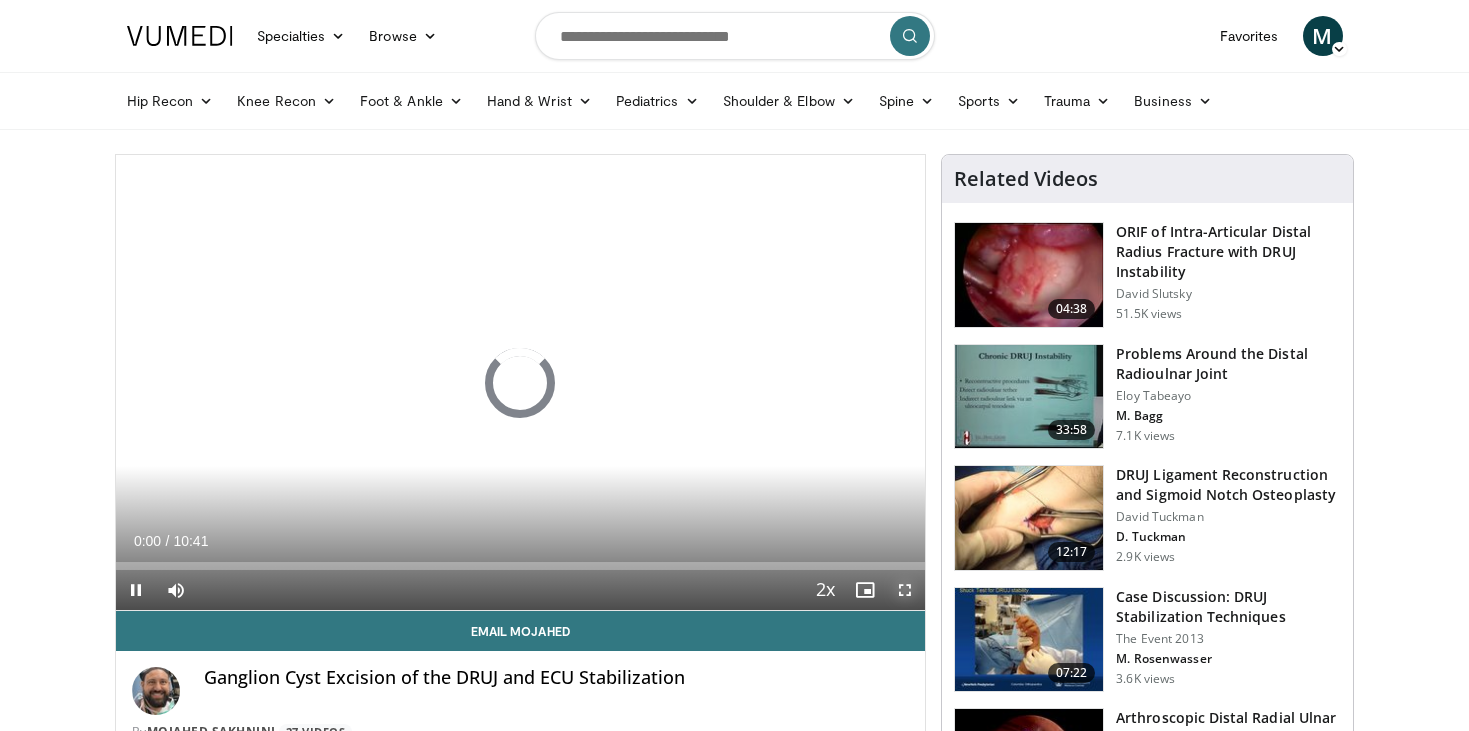 click at bounding box center [905, 590] 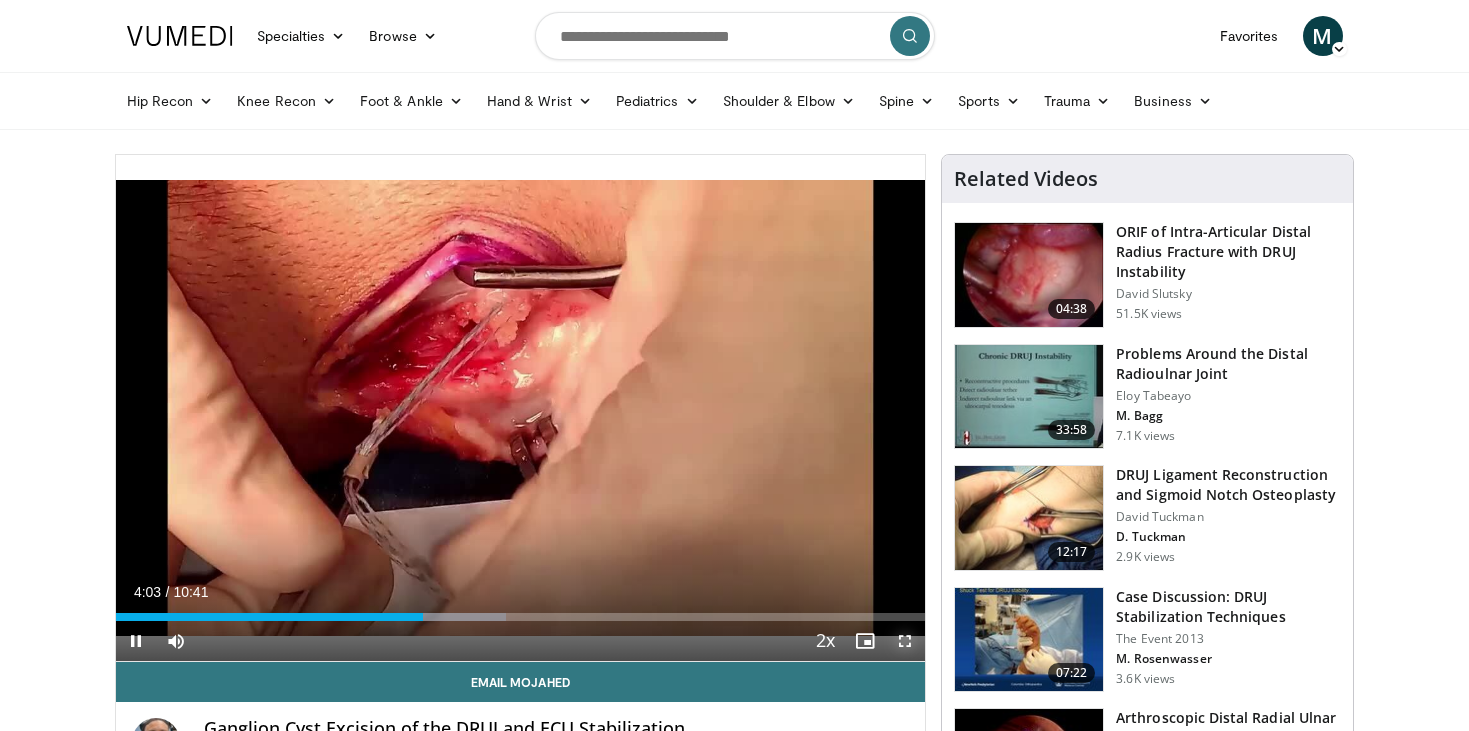 click at bounding box center [905, 641] 